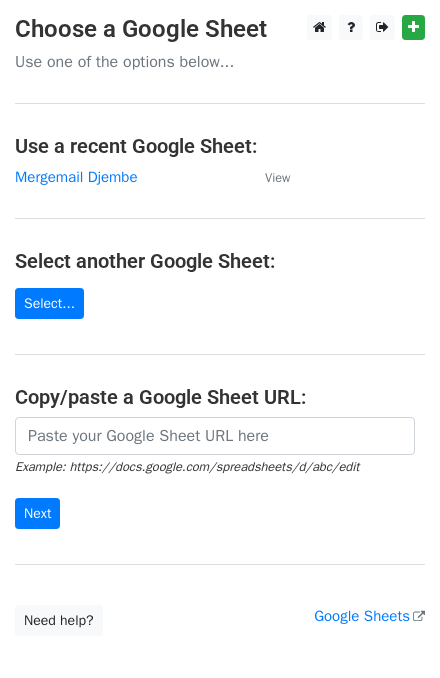 scroll, scrollTop: 0, scrollLeft: 0, axis: both 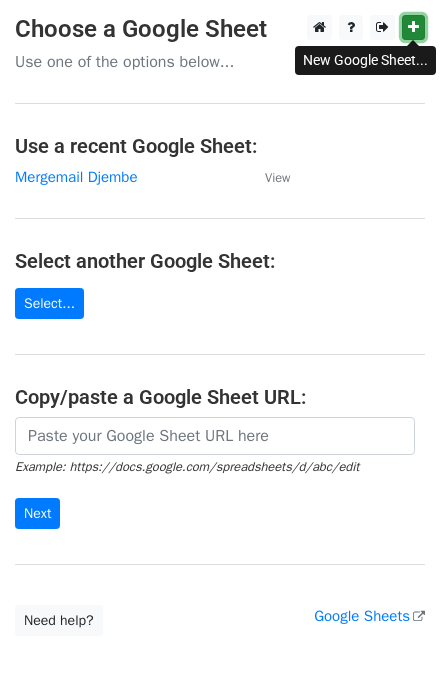 click at bounding box center (413, 27) 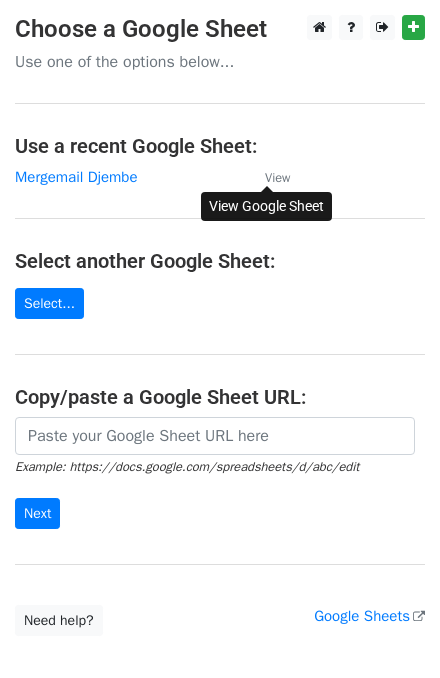 click on "View" at bounding box center [277, 178] 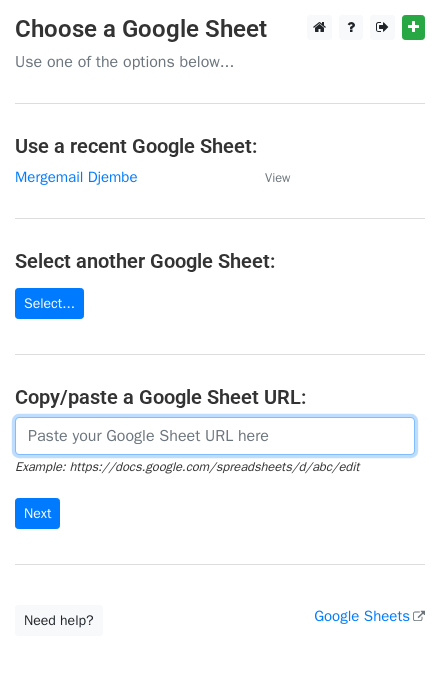 click at bounding box center [215, 436] 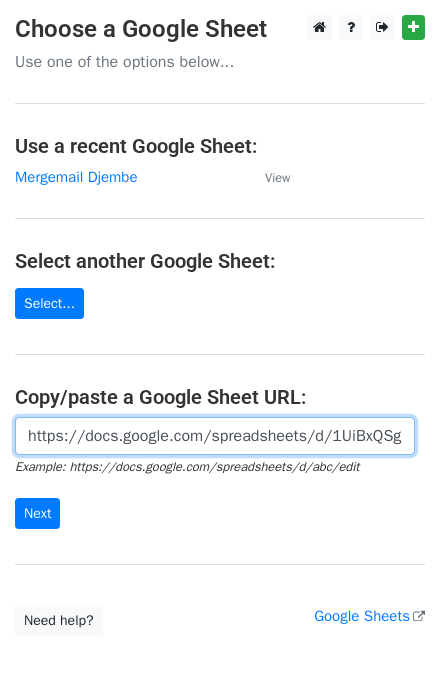 scroll, scrollTop: 0, scrollLeft: 602, axis: horizontal 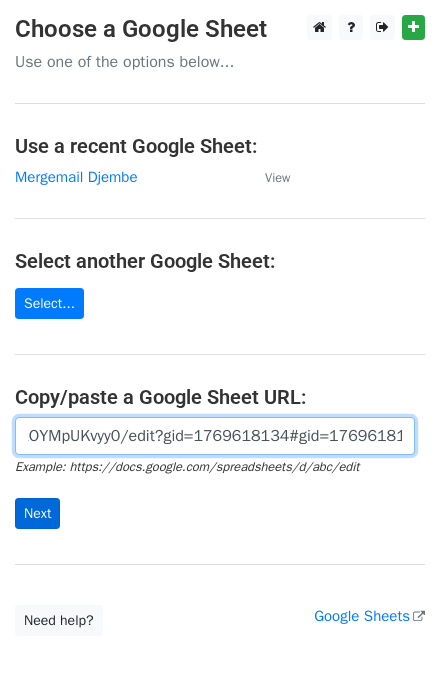 type on "https://docs.google.com/spreadsheets/d/1UiBxQSgiQCyenEUQN78cJ_Wv5k9J3hKKkOYMpUKvyy0/edit?gid=1769618134#gid=1769618134" 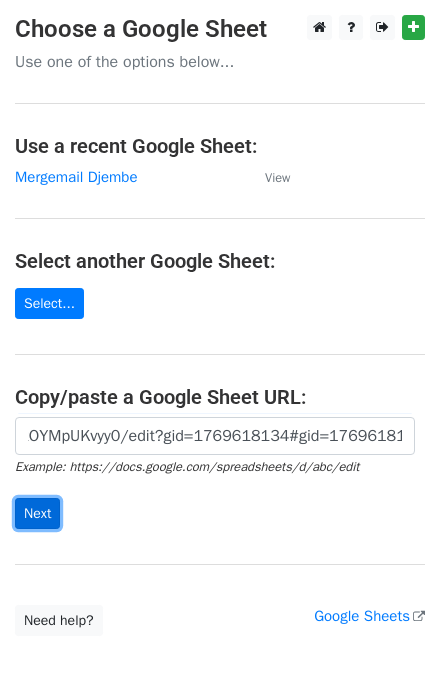 scroll, scrollTop: 0, scrollLeft: 0, axis: both 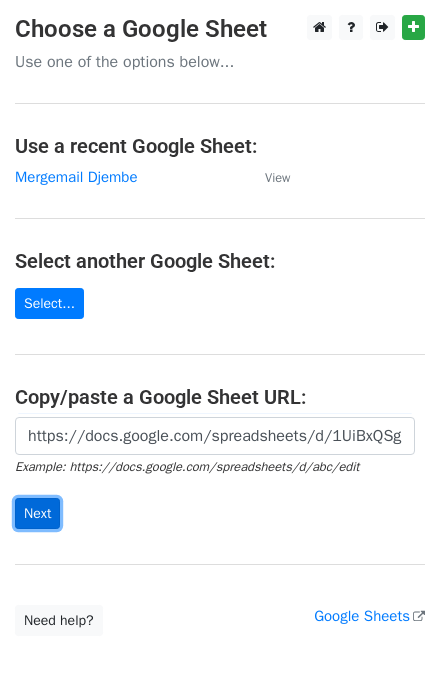 click on "Next" at bounding box center (37, 513) 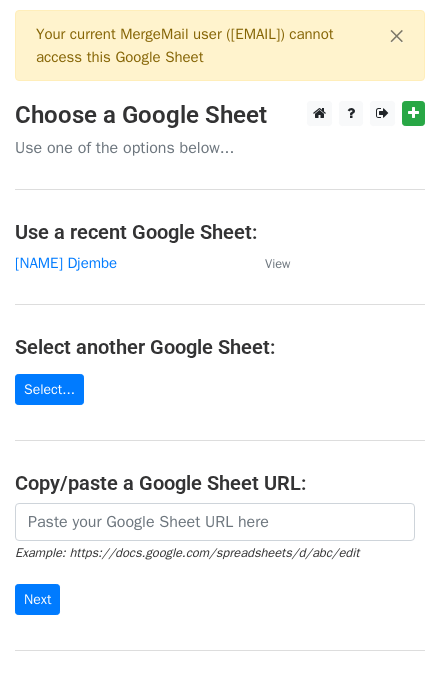 scroll, scrollTop: 0, scrollLeft: 0, axis: both 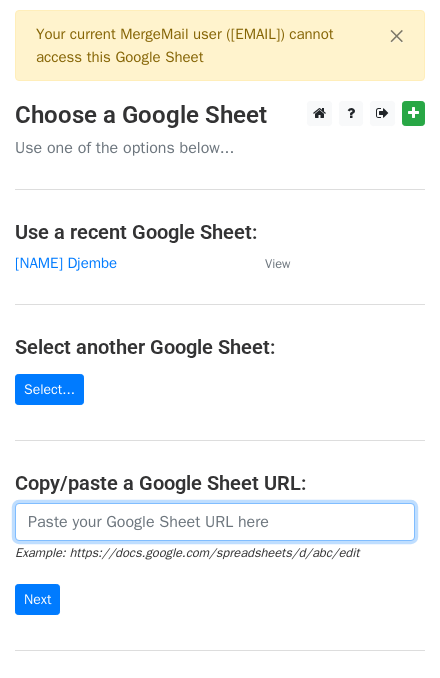 click at bounding box center (215, 522) 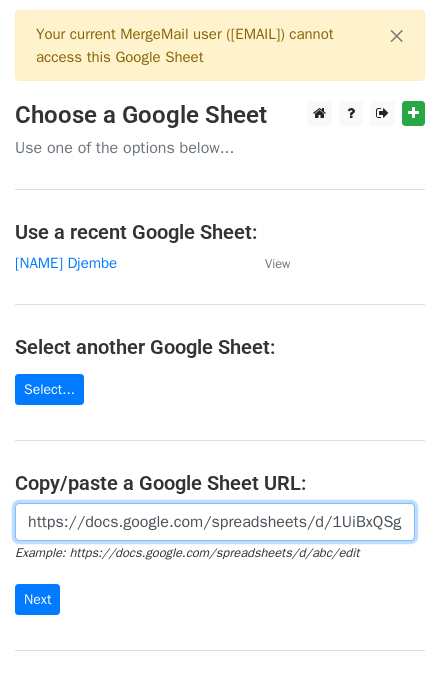 scroll, scrollTop: 0, scrollLeft: 441, axis: horizontal 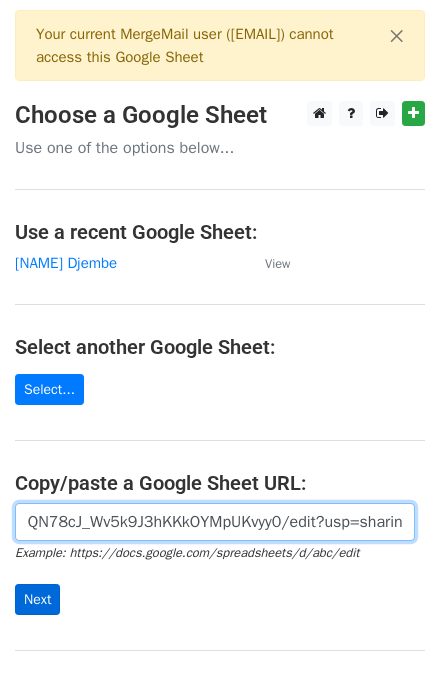 type on "https://docs.google.com/spreadsheets/d/1UiBxQSgiQCyenEUQN78cJ_Wv5k9J3hKKkOYMpUKvyy0/edit?usp=sharing" 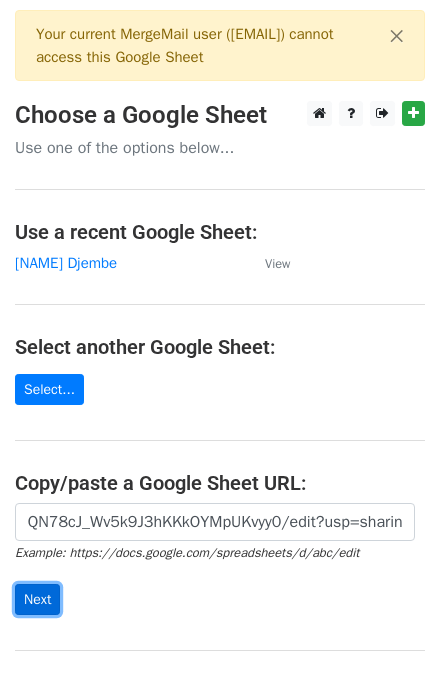 scroll, scrollTop: 0, scrollLeft: 0, axis: both 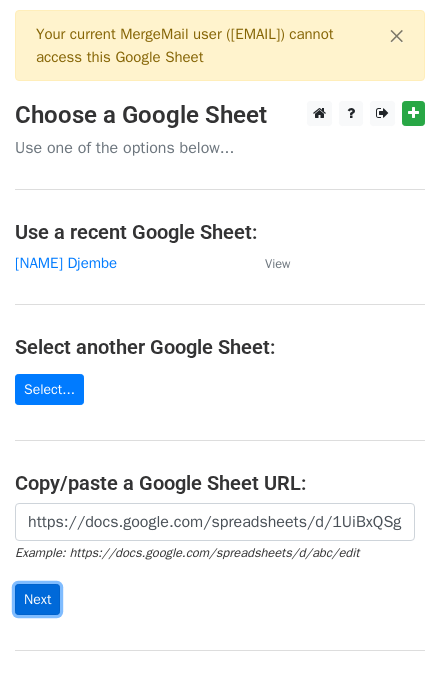 click on "Next" at bounding box center [37, 599] 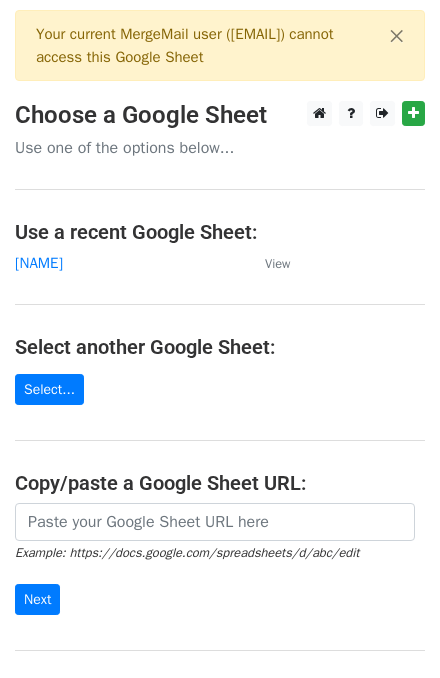 scroll, scrollTop: 0, scrollLeft: 0, axis: both 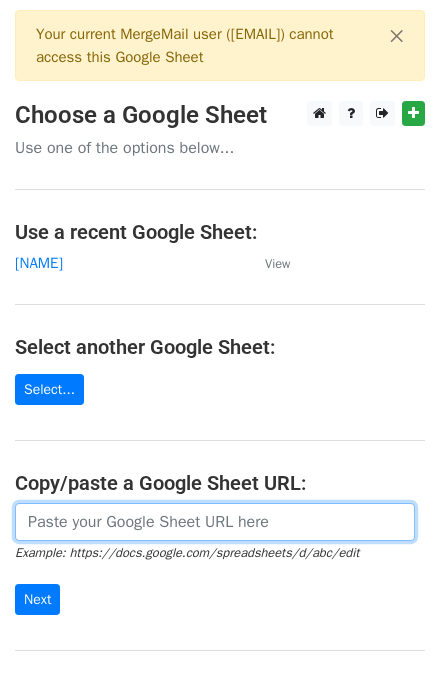 click at bounding box center (215, 522) 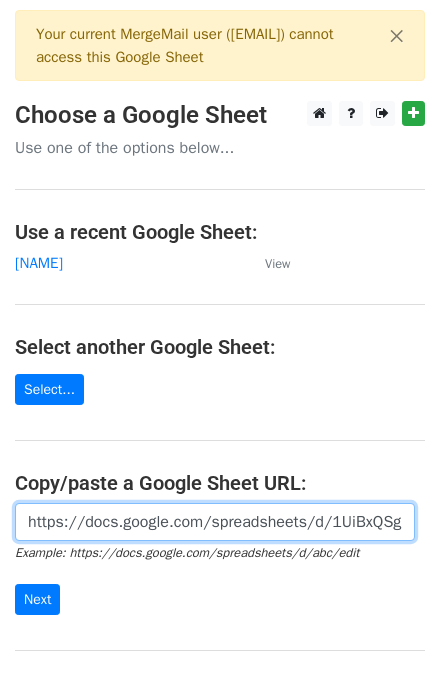scroll, scrollTop: 0, scrollLeft: 441, axis: horizontal 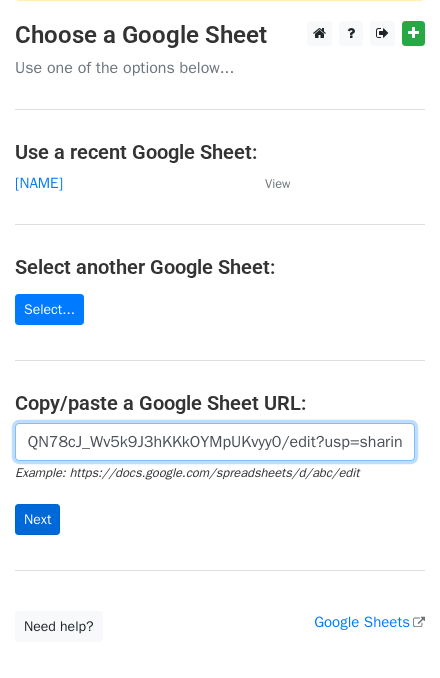 type on "https://docs.google.com/spreadsheets/d/1UiBxQSgiQCyenEUQN78cJ_Wv5k9J3hKKkOYMpUKvyy0/edit?usp=sharing" 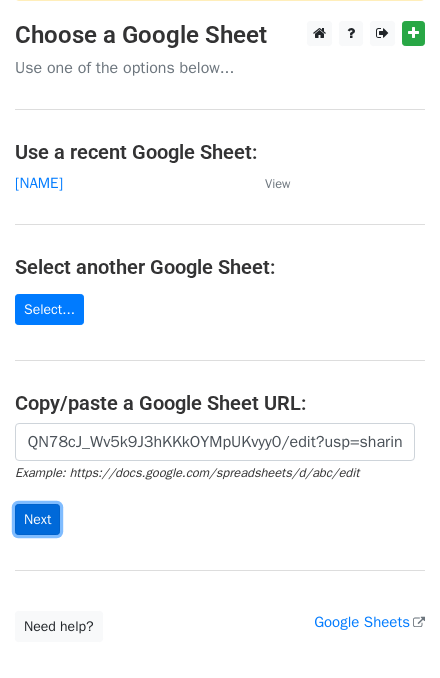 scroll, scrollTop: 0, scrollLeft: 0, axis: both 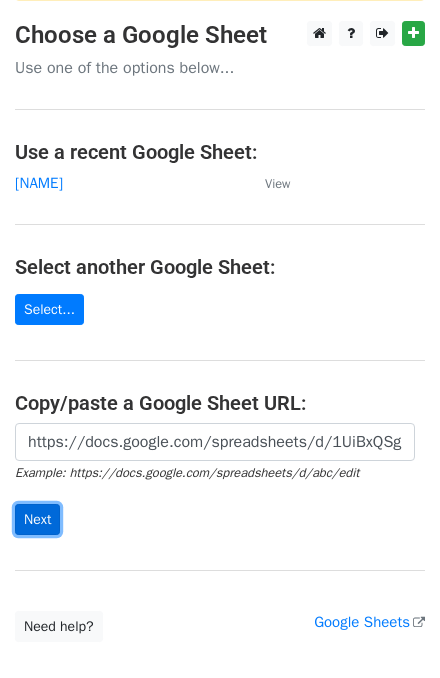 click on "Next" at bounding box center (37, 519) 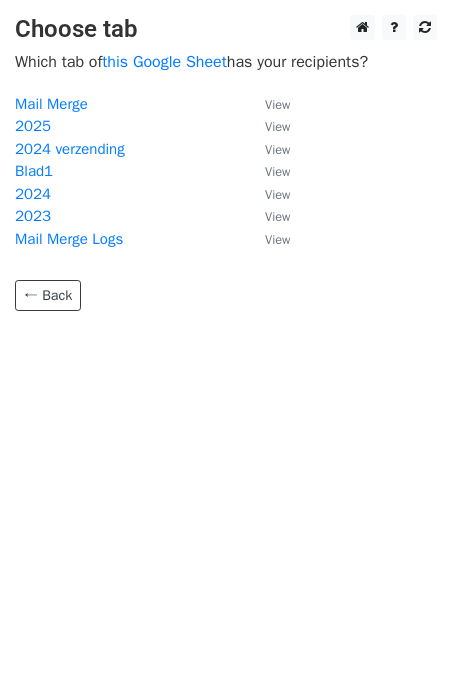 scroll, scrollTop: 0, scrollLeft: 0, axis: both 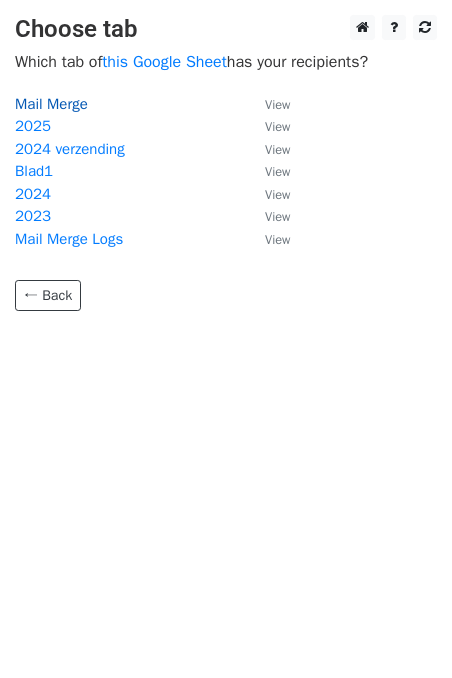 click on "Mail Merge" at bounding box center (51, 104) 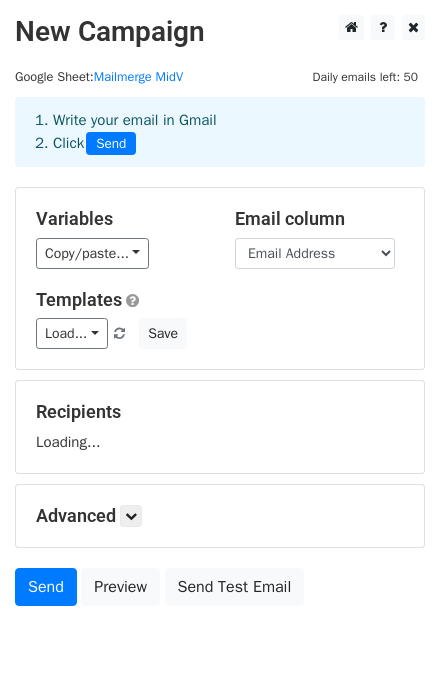scroll, scrollTop: 0, scrollLeft: 0, axis: both 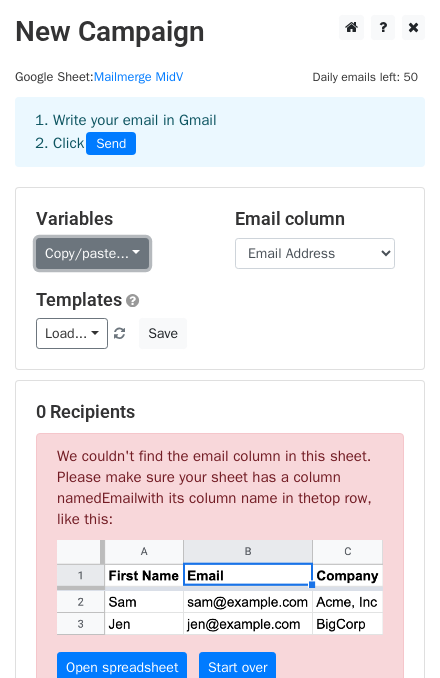 click on "Copy/paste..." at bounding box center [92, 253] 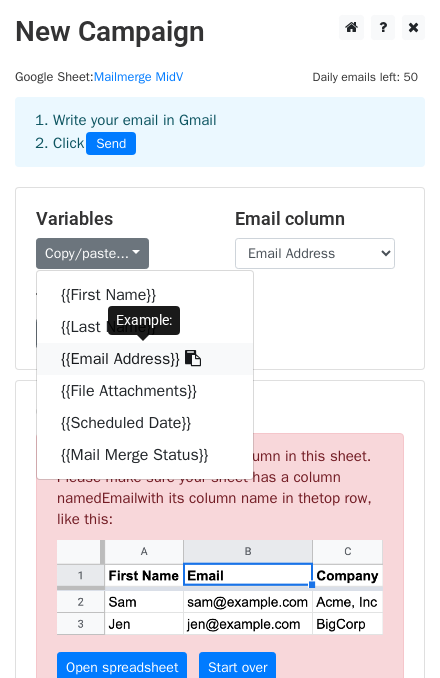 click on "{{Email Address}}" at bounding box center (145, 359) 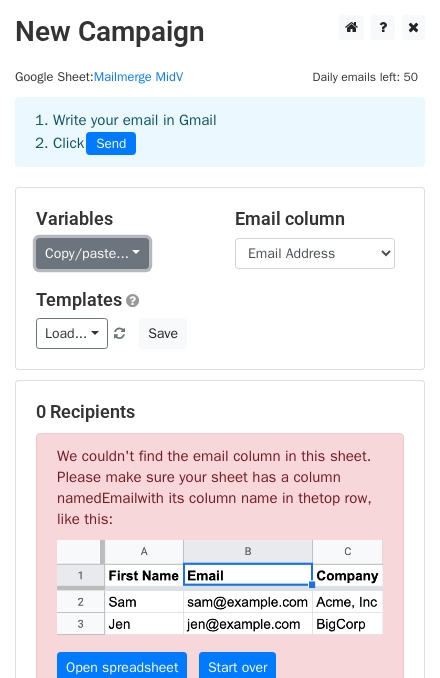 click on "Copy/paste..." at bounding box center [92, 253] 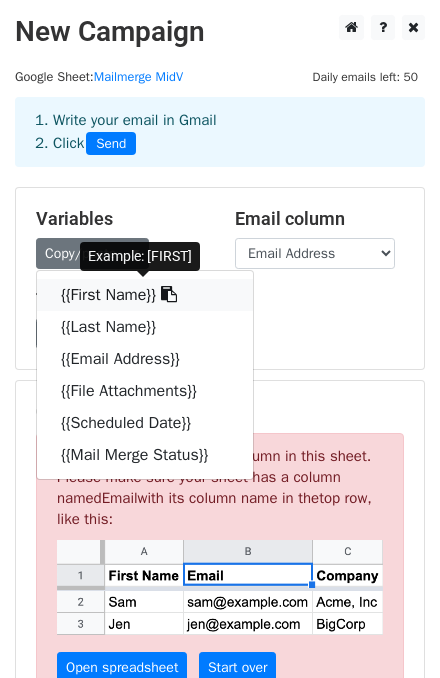 click on "{{First Name}}" at bounding box center (145, 295) 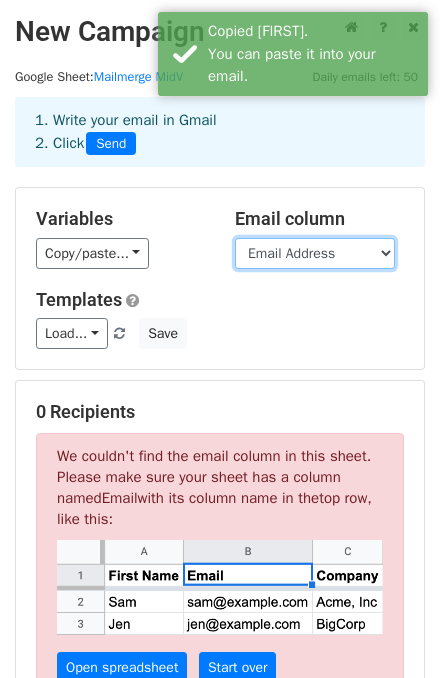 click on "First Name
Last Name
Email Address
File Attachments
Scheduled Date
Mail Merge Status" at bounding box center (315, 253) 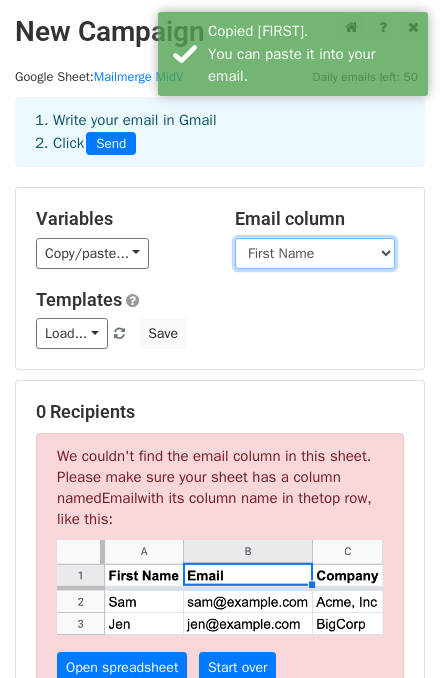 click on "First Name
Last Name
Email Address
File Attachments
Scheduled Date
Mail Merge Status" at bounding box center [315, 253] 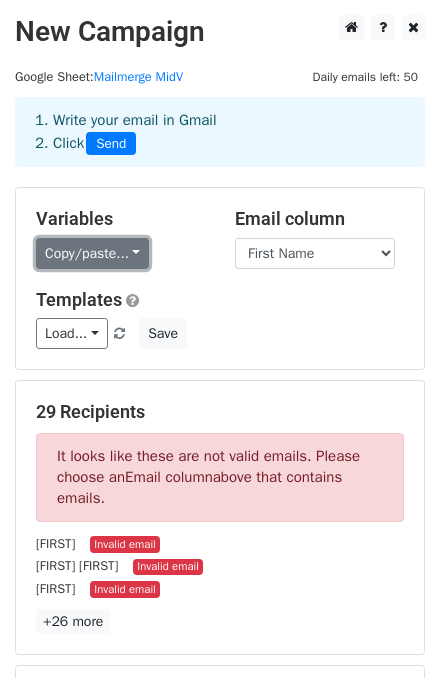 click on "Copy/paste..." at bounding box center [92, 253] 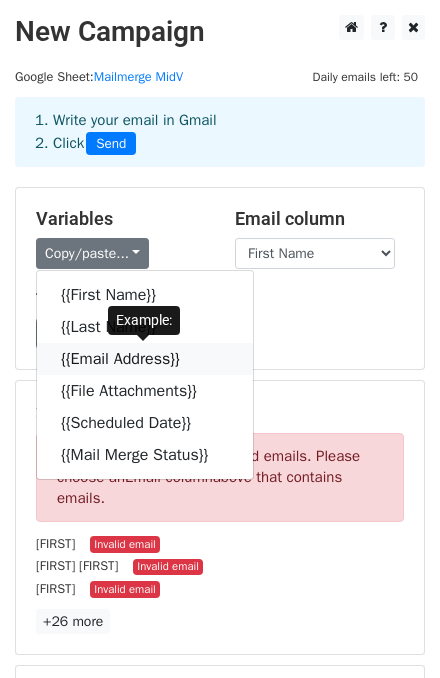 click on "{{Email Address}}" at bounding box center (145, 359) 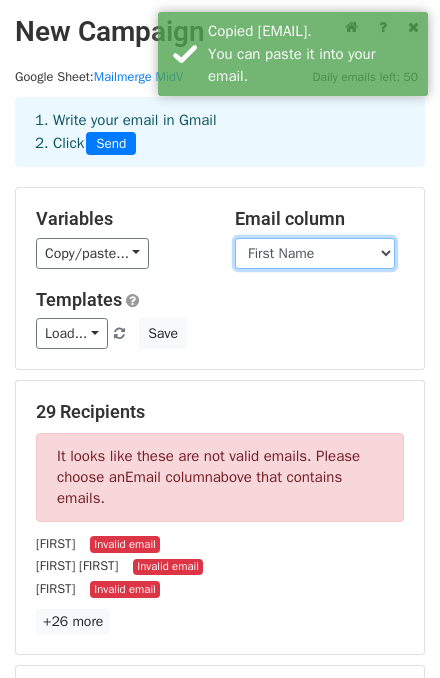 click on "First Name
Last Name
Email Address
File Attachments
Scheduled Date
Mail Merge Status" at bounding box center [315, 253] 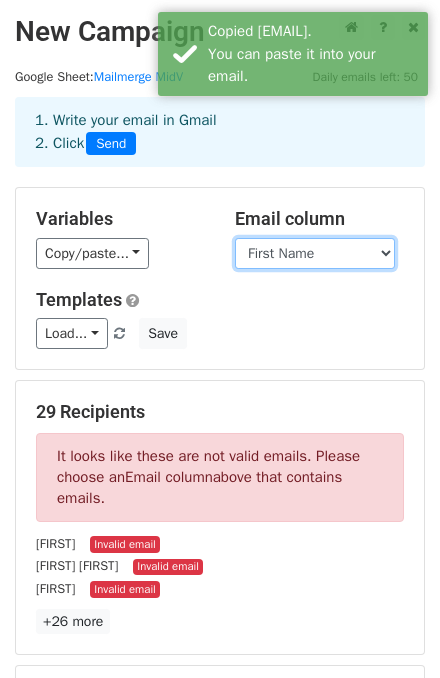 click on "First Name
Last Name
Email Address
File Attachments
Scheduled Date
Mail Merge Status" at bounding box center (315, 253) 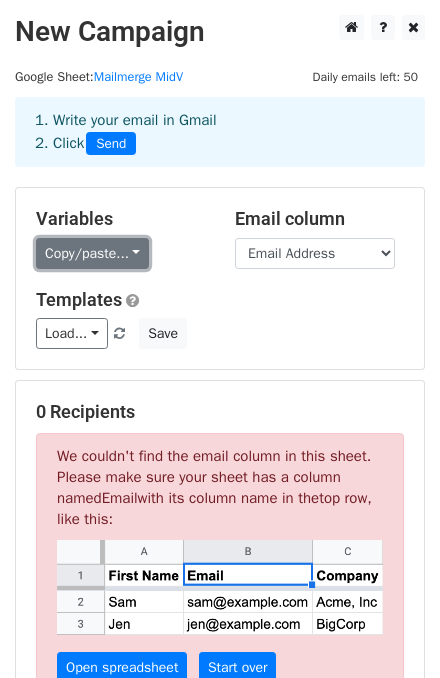 click on "Copy/paste..." at bounding box center (92, 253) 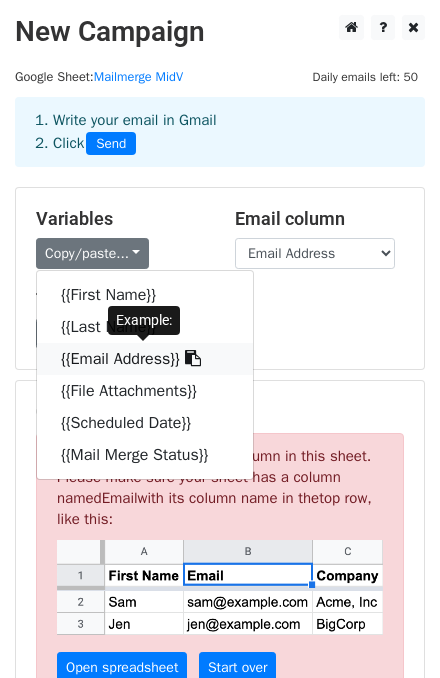 click on "{{Email Address}}" at bounding box center (145, 359) 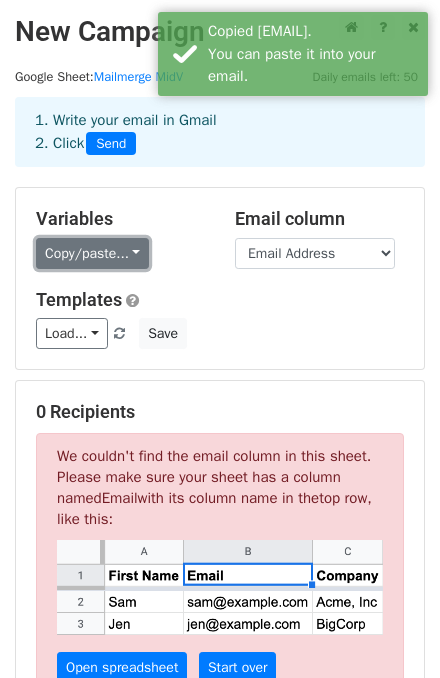 click on "Copy/paste..." at bounding box center (92, 253) 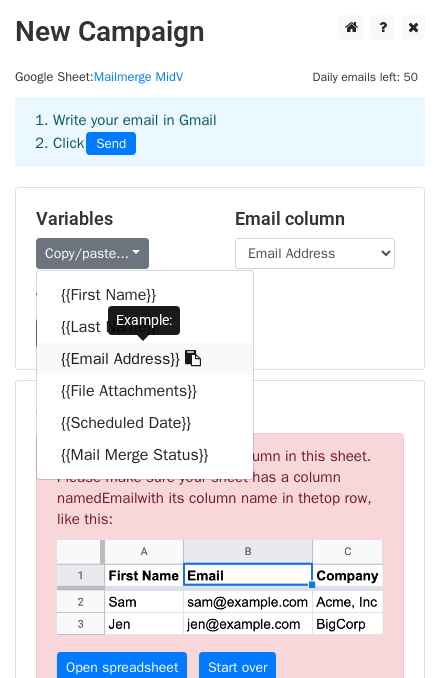 click on "{{Email Address}}" at bounding box center (145, 359) 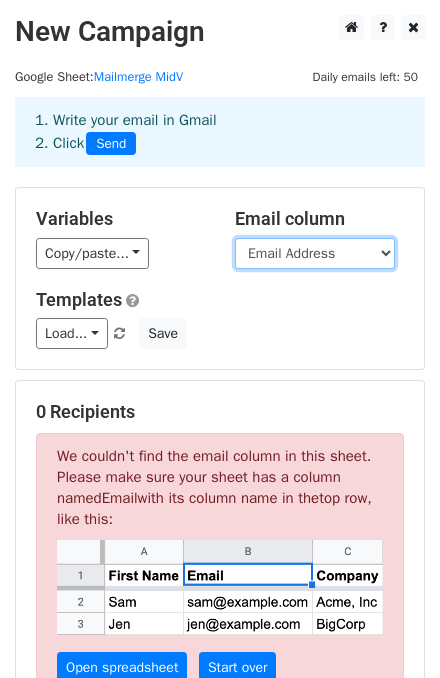 click on "First Name
Last Name
Email Address
File Attachments
Scheduled Date
Mail Merge Status" at bounding box center [315, 253] 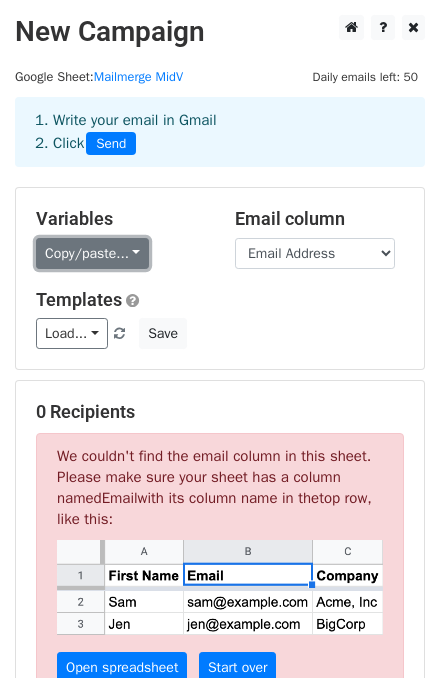 click on "Copy/paste..." at bounding box center (92, 253) 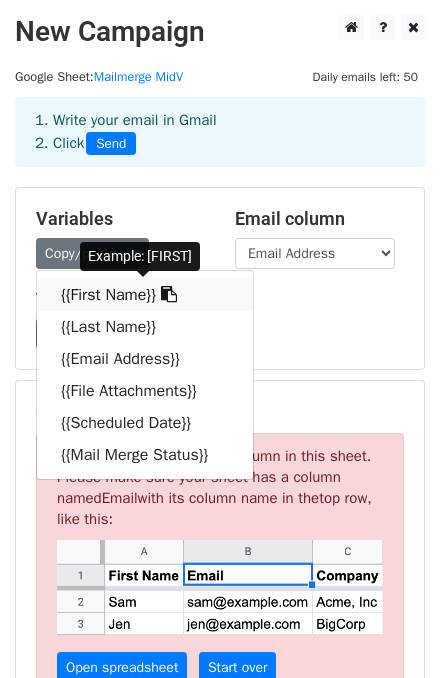 click on "{{First Name}}" at bounding box center [145, 295] 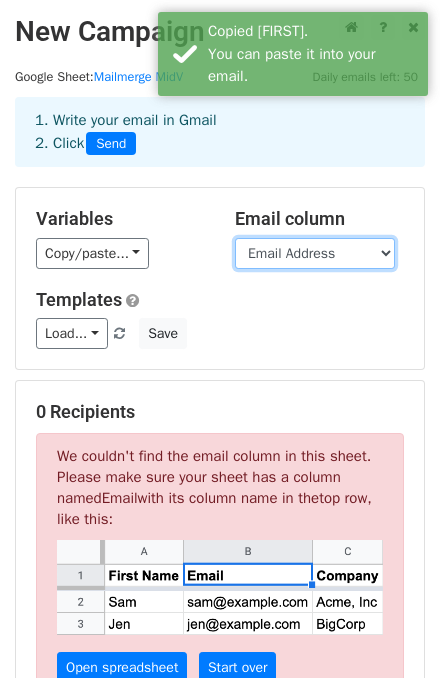 click on "First Name
Last Name
Email Address
File Attachments
Scheduled Date
Mail Merge Status" at bounding box center (315, 253) 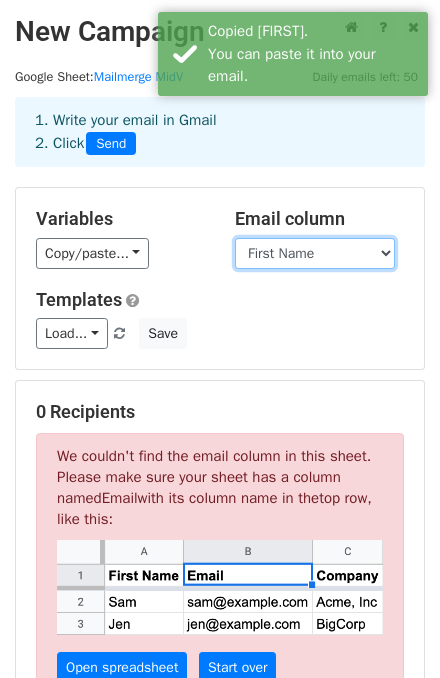 click on "First Name
Last Name
Email Address
File Attachments
Scheduled Date
Mail Merge Status" at bounding box center (315, 253) 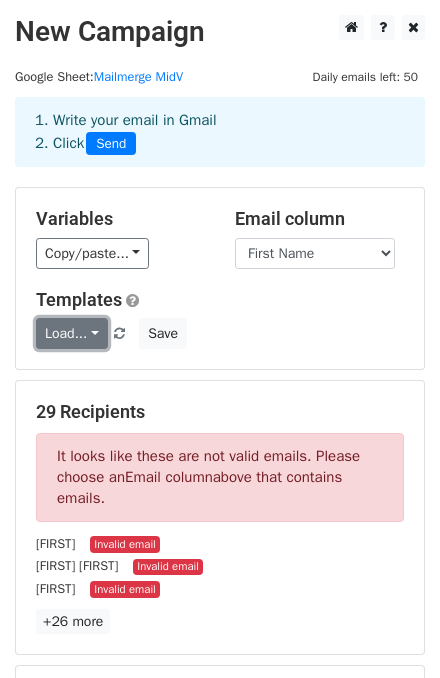 click on "Load..." at bounding box center [72, 333] 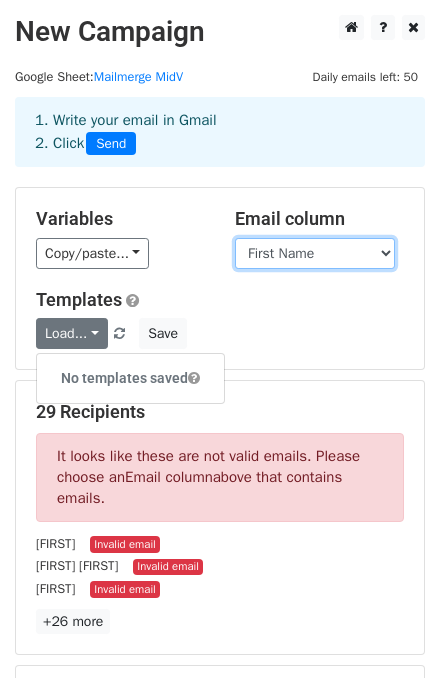 click on "First Name
Last Name
Email Address
File Attachments
Scheduled Date
Mail Merge Status" at bounding box center (315, 253) 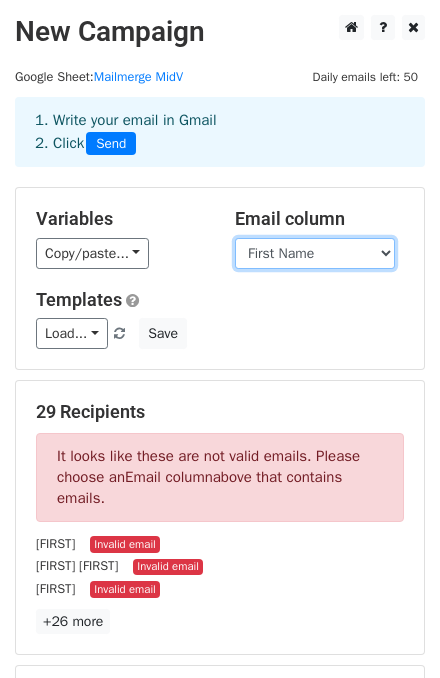 click on "First Name
Last Name
Email Address
File Attachments
Scheduled Date
Mail Merge Status" at bounding box center [315, 253] 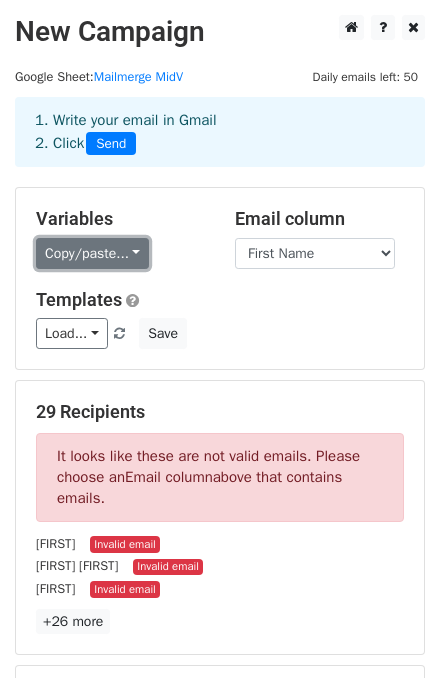 click on "Copy/paste..." at bounding box center (92, 253) 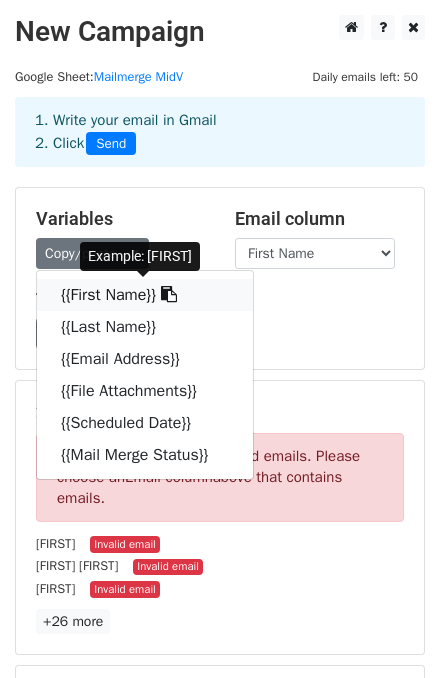 click on "{{First Name}}" at bounding box center [145, 295] 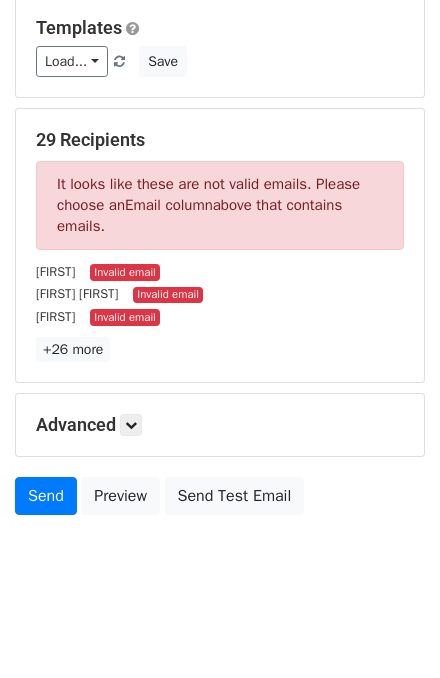 scroll, scrollTop: 276, scrollLeft: 0, axis: vertical 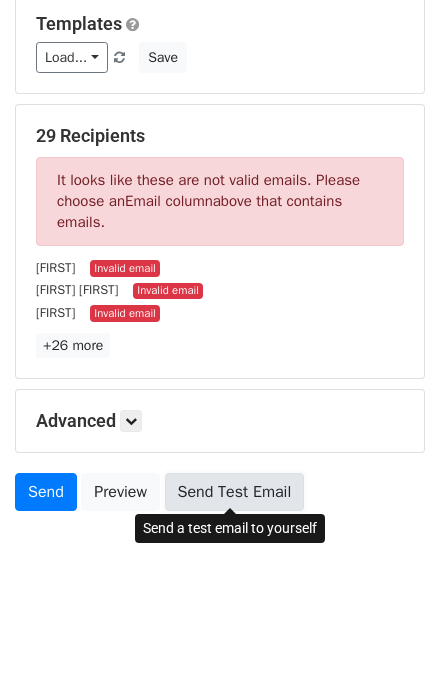 click on "Send Test Email" at bounding box center (235, 492) 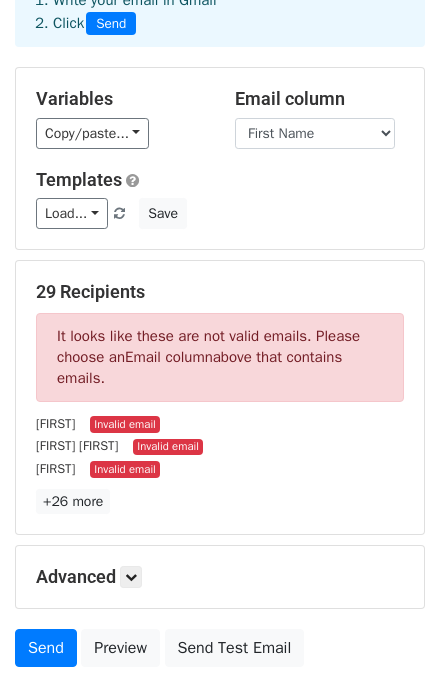 scroll, scrollTop: 0, scrollLeft: 0, axis: both 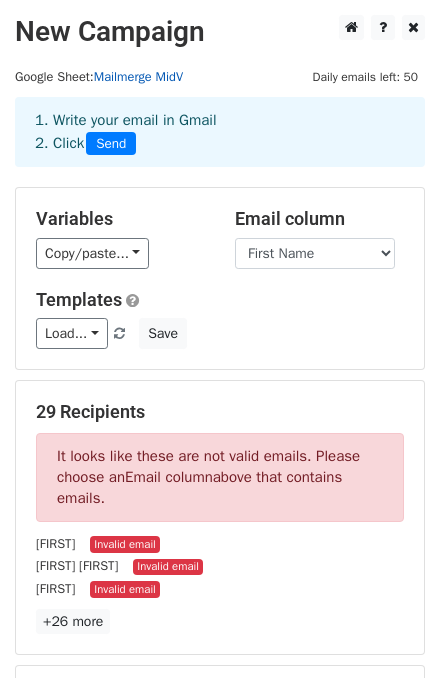 click on "Mailmerge MidV" at bounding box center [138, 77] 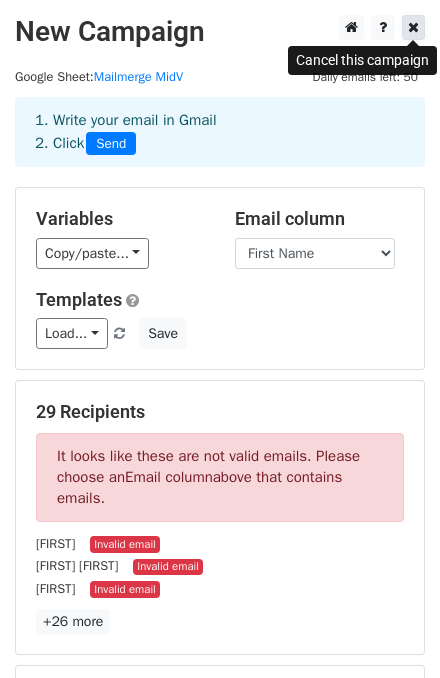 click at bounding box center (413, 27) 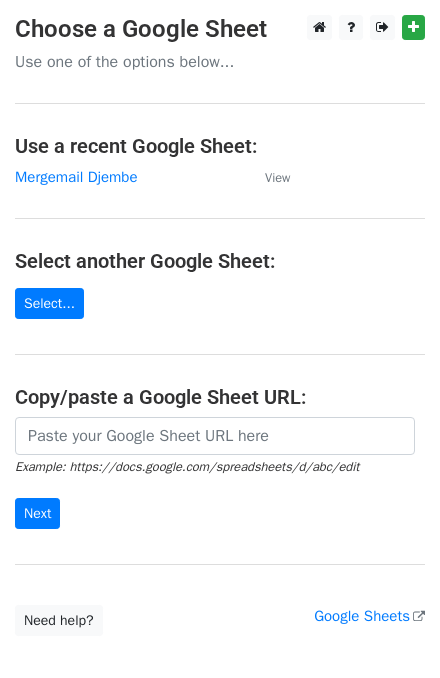 scroll, scrollTop: 0, scrollLeft: 0, axis: both 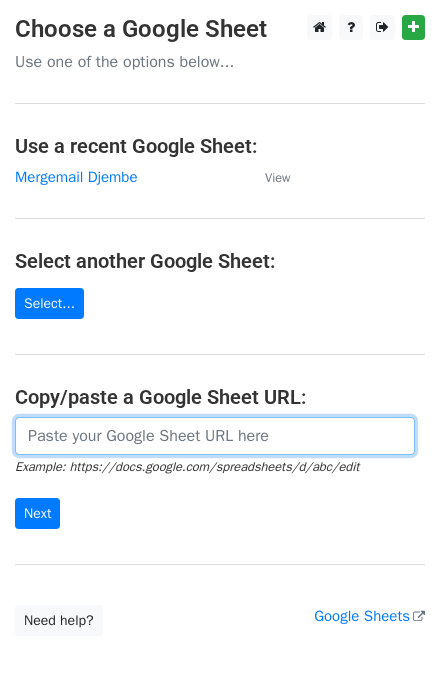 click at bounding box center (215, 436) 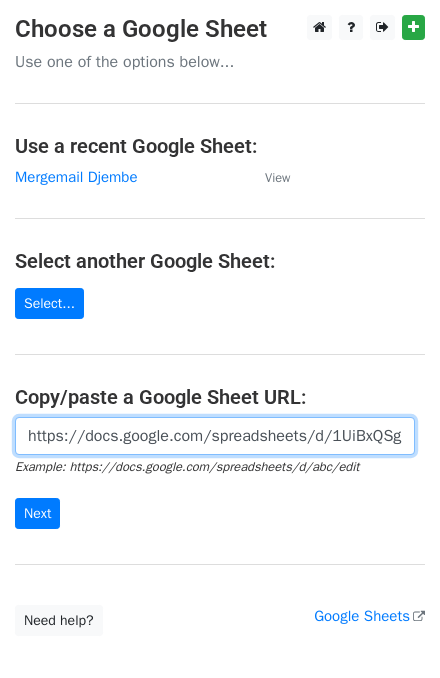 scroll, scrollTop: 0, scrollLeft: 441, axis: horizontal 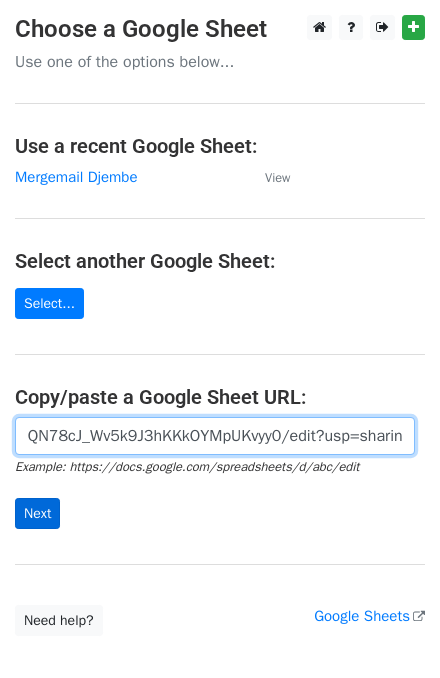 type on "https://docs.google.com/spreadsheets/d/1UiBxQSgiQCyenEUQN78cJ_Wv5k9J3hKKkOYMpUKvyy0/edit?usp=sharing" 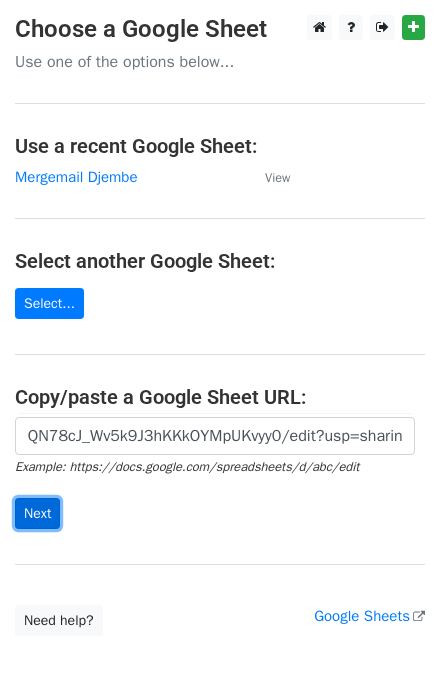scroll, scrollTop: 0, scrollLeft: 0, axis: both 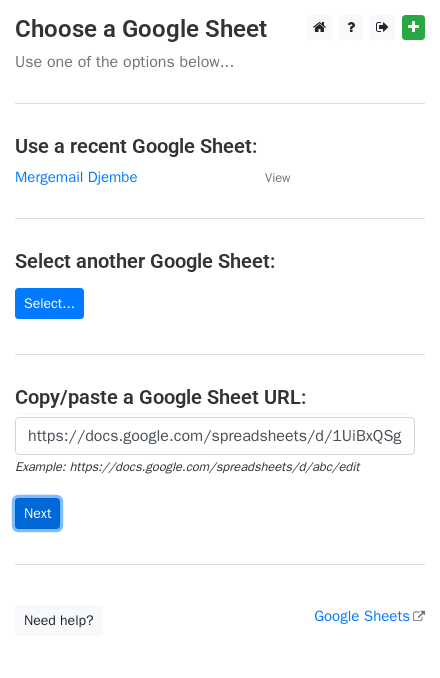click on "Next" at bounding box center [37, 513] 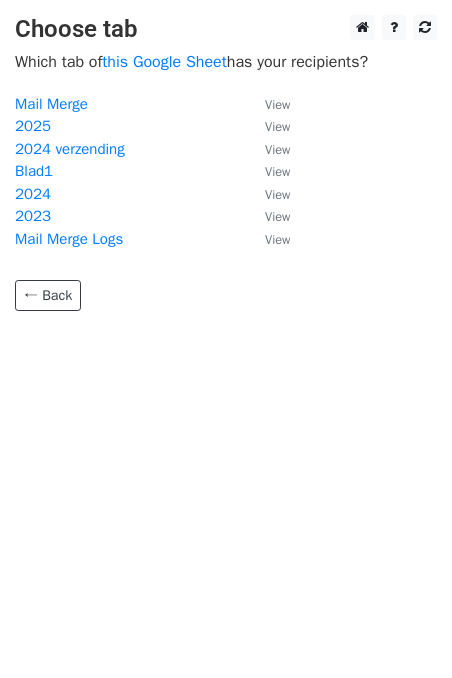 scroll, scrollTop: 0, scrollLeft: 0, axis: both 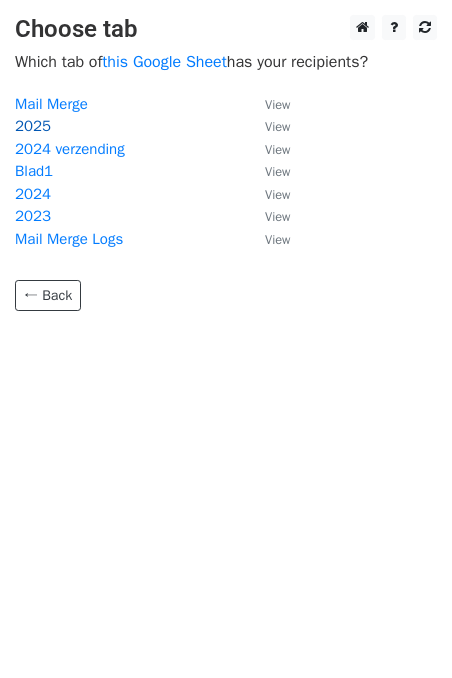 click on "2025" at bounding box center (33, 126) 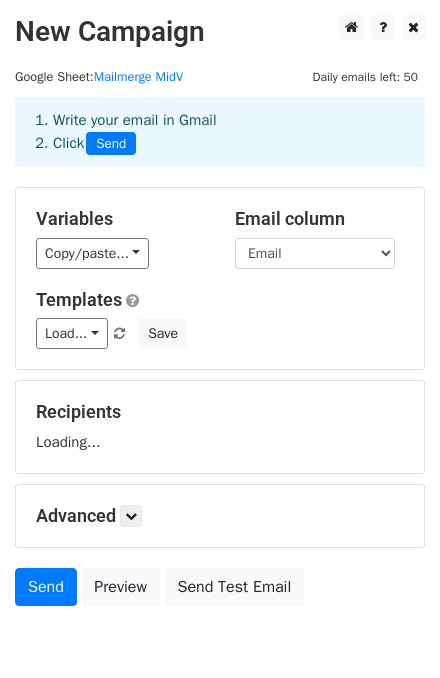 scroll, scrollTop: 0, scrollLeft: 0, axis: both 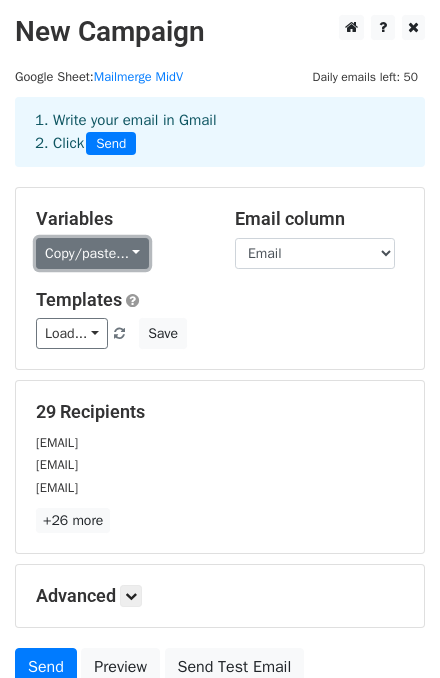 click on "Copy/paste..." at bounding box center [92, 253] 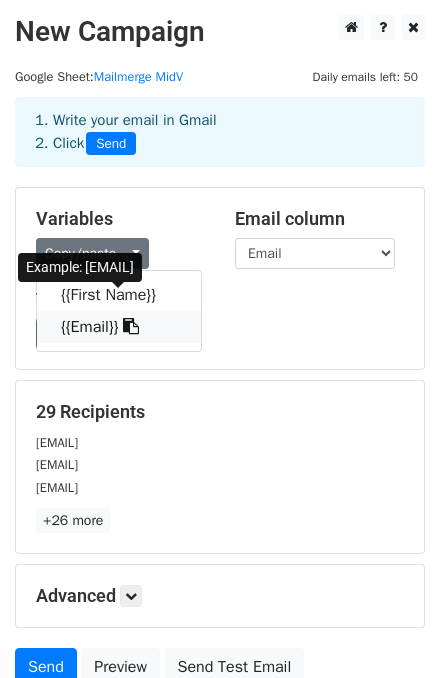 click on "{{Email}}" at bounding box center [119, 327] 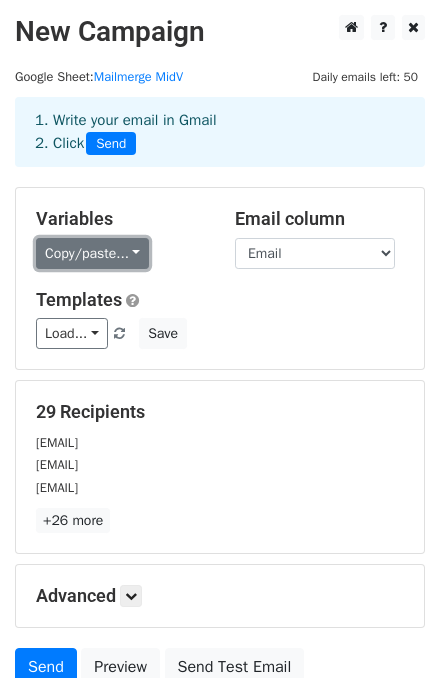 click on "Copy/paste..." at bounding box center [92, 253] 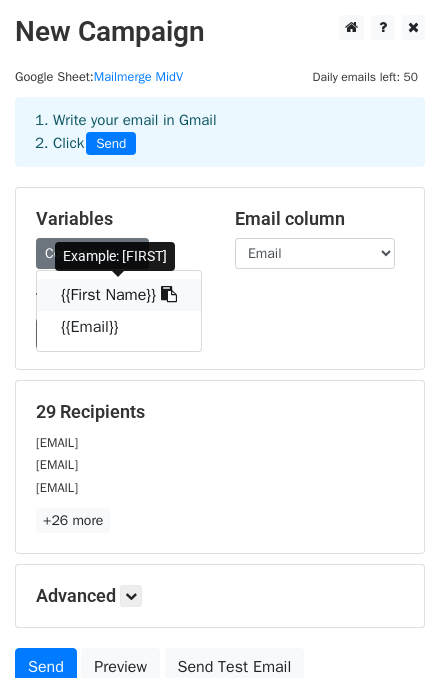 click on "{{First Name}}" at bounding box center (119, 295) 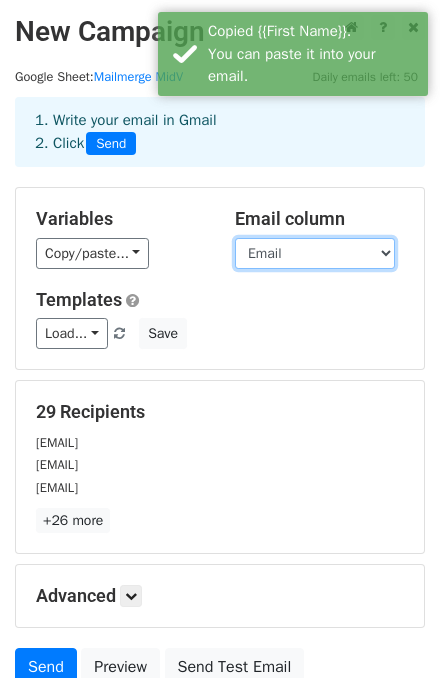 click on "First Name
Email" at bounding box center (315, 253) 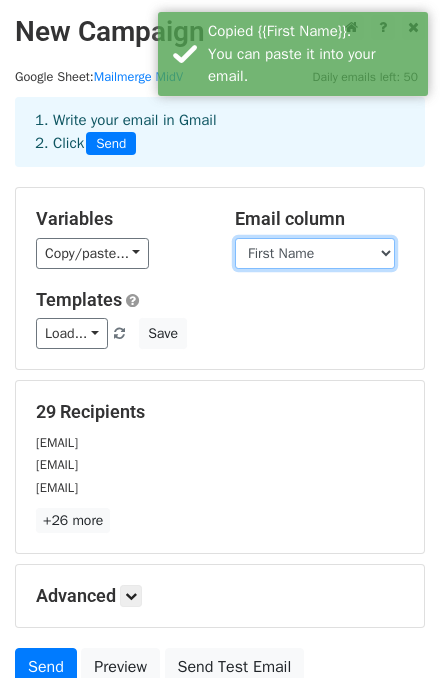 click on "First Name
Email" at bounding box center (315, 253) 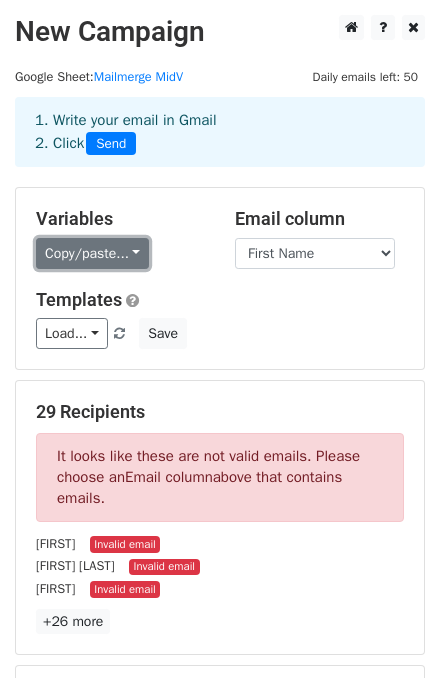 click on "Copy/paste..." at bounding box center (92, 253) 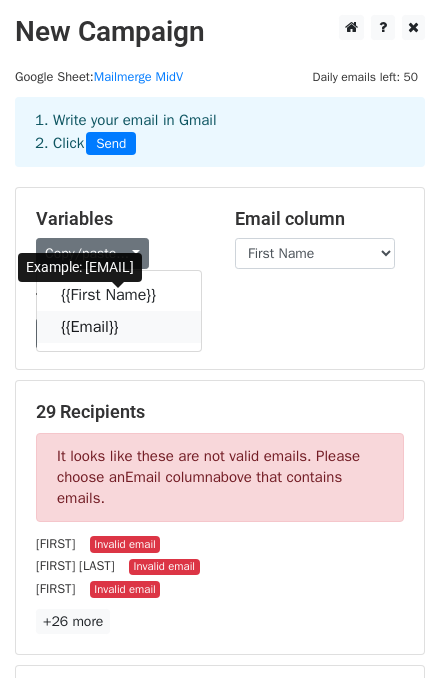 click on "{{Email}}" at bounding box center (119, 327) 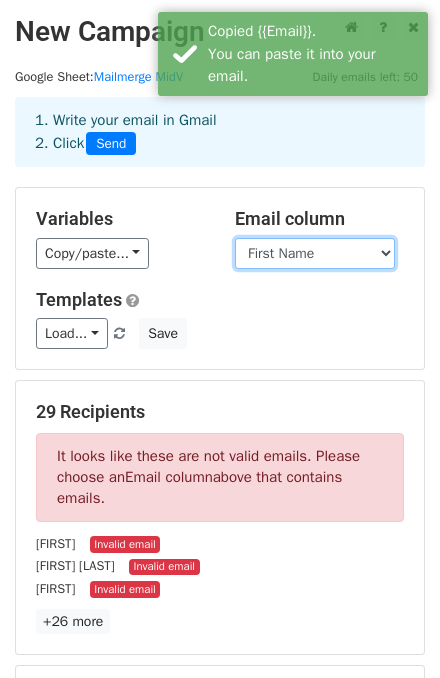 click on "First Name
Email" at bounding box center (315, 253) 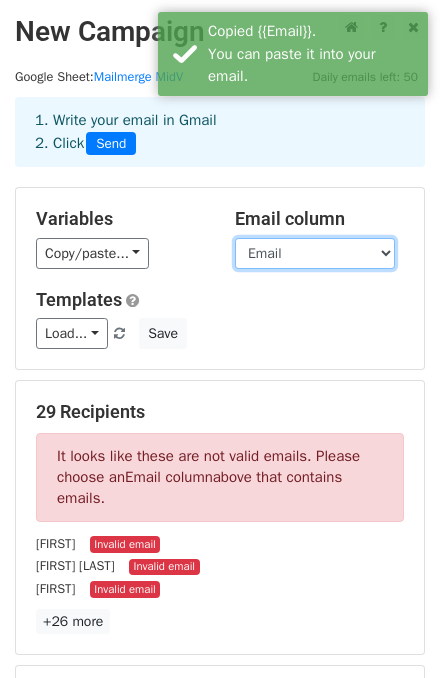 click on "First Name
Email" at bounding box center [315, 253] 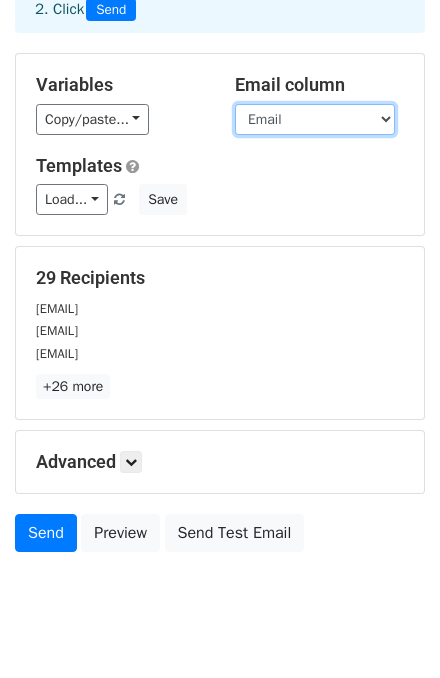 scroll, scrollTop: 176, scrollLeft: 0, axis: vertical 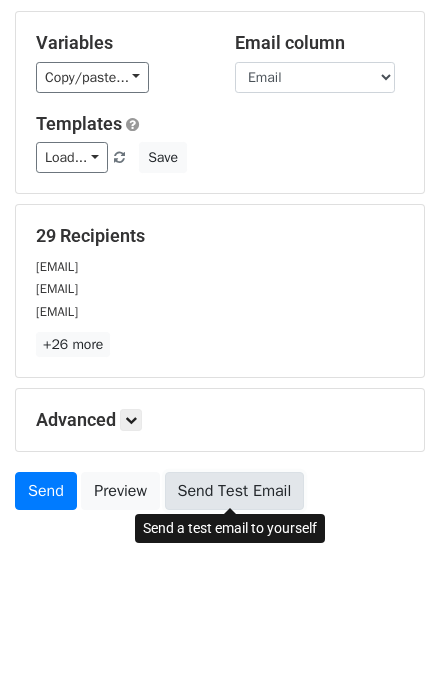 click on "Send Test Email" at bounding box center (235, 491) 